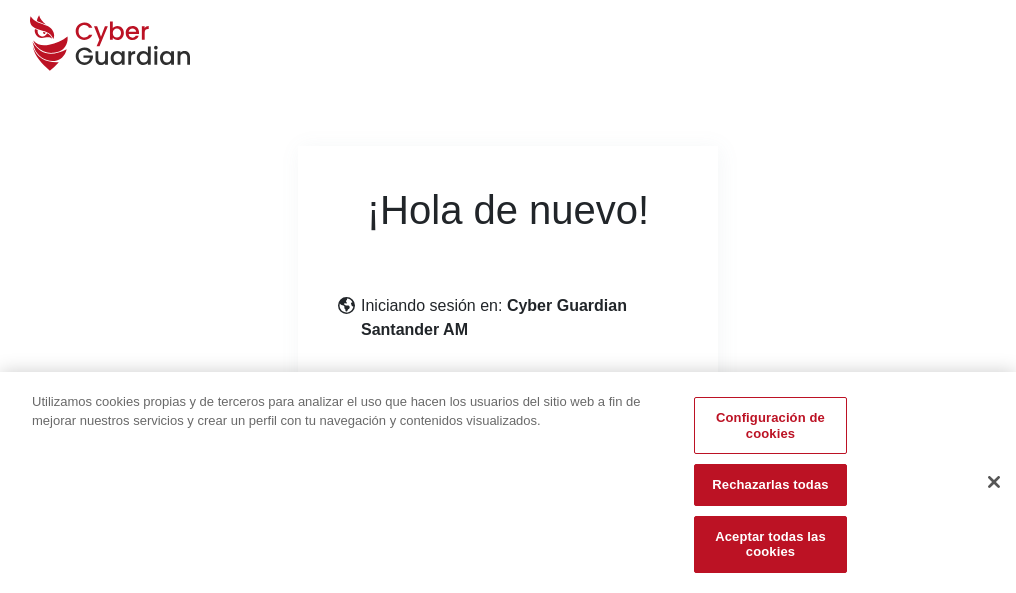 scroll, scrollTop: 245, scrollLeft: 0, axis: vertical 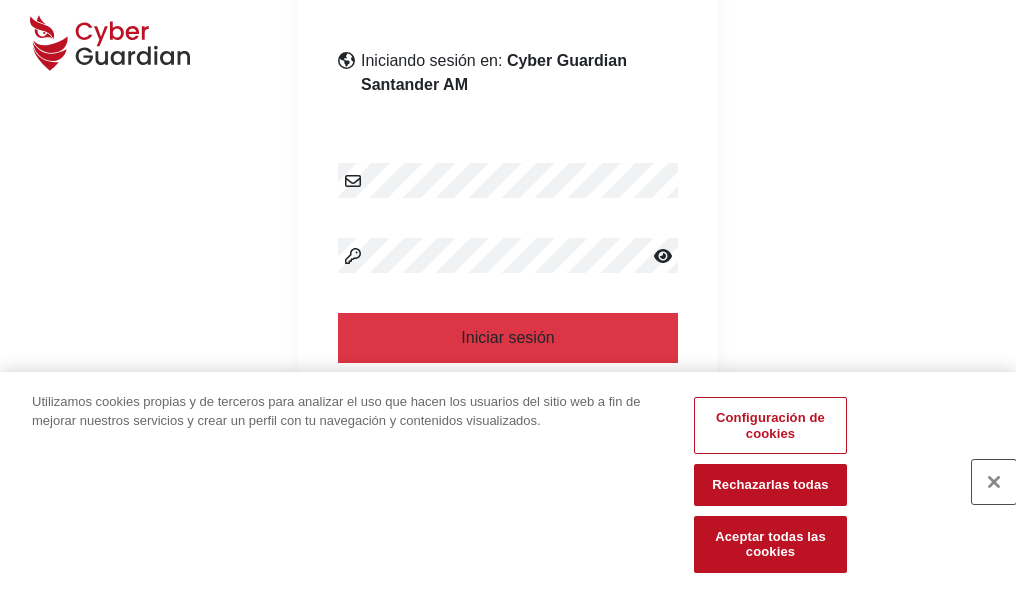 click at bounding box center (994, 482) 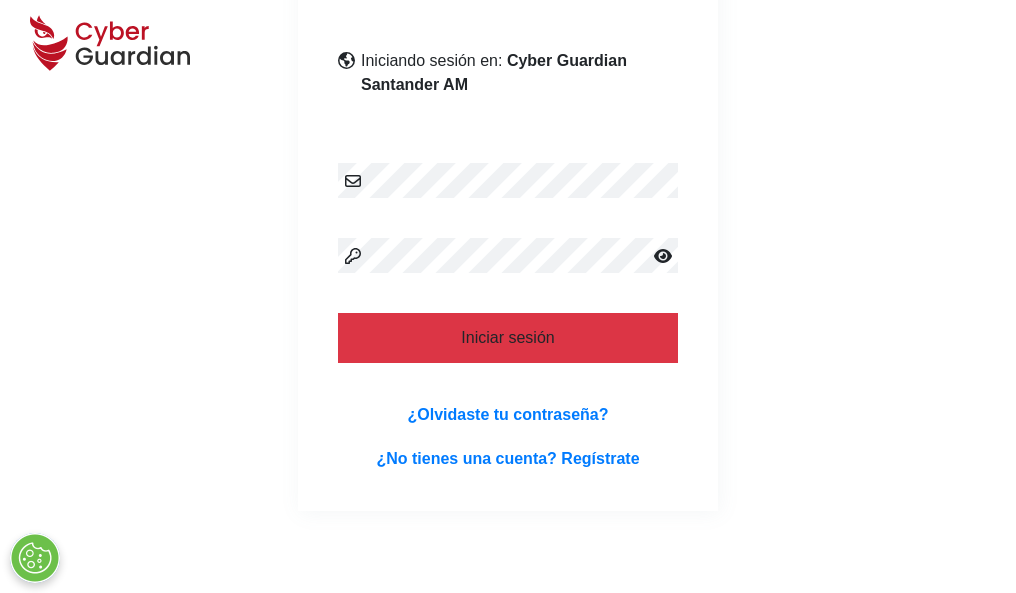 scroll, scrollTop: 389, scrollLeft: 0, axis: vertical 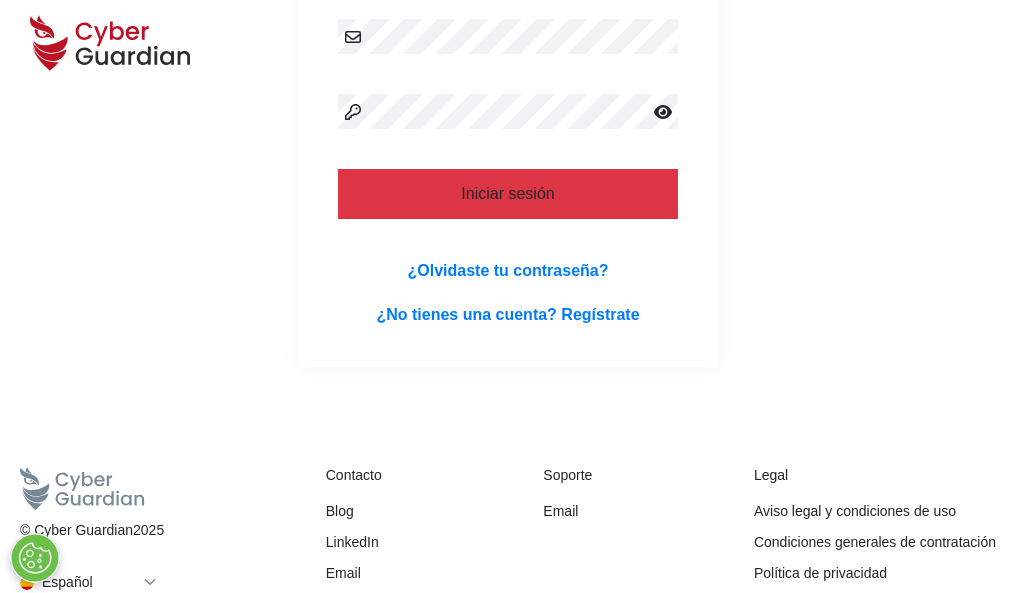 type 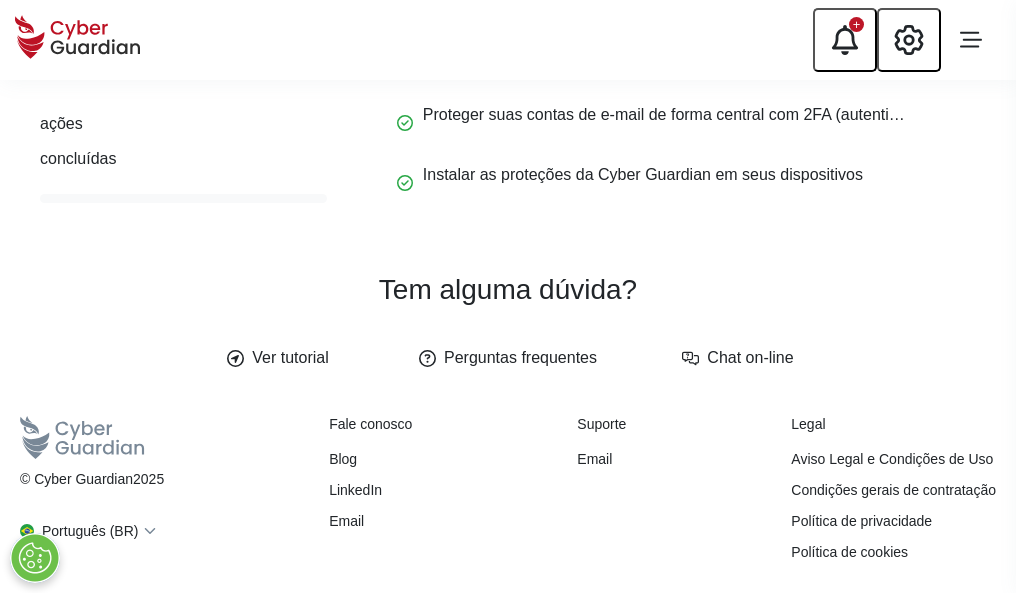 scroll, scrollTop: 0, scrollLeft: 0, axis: both 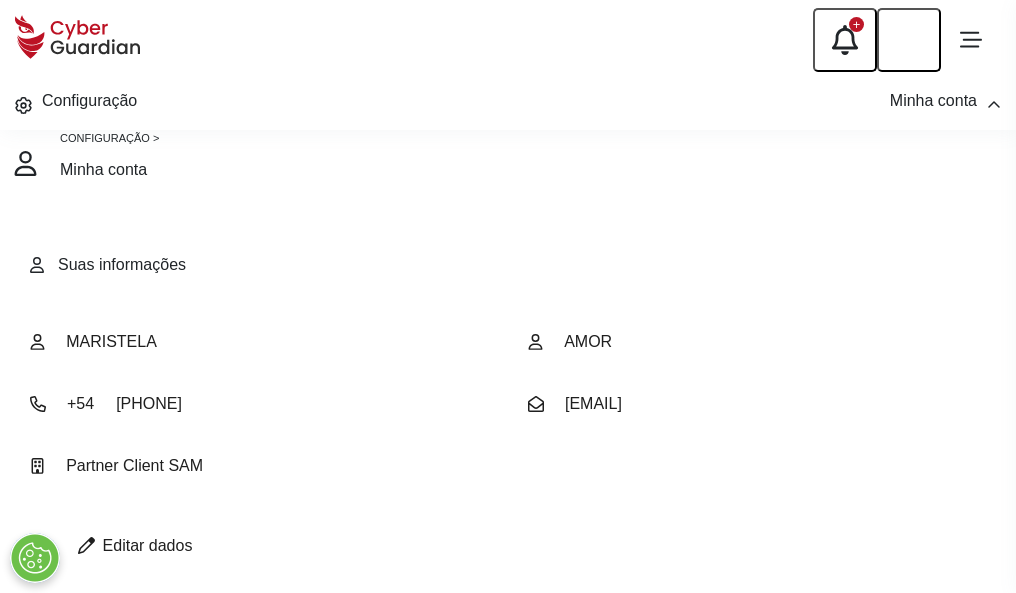 click at bounding box center (86, 545) 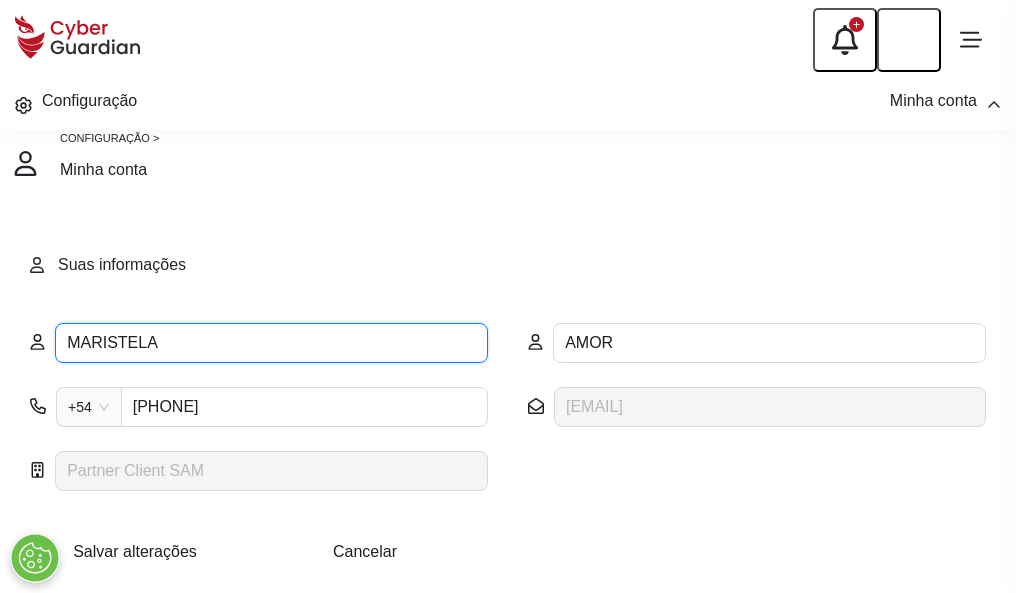 click on "MARISTELA" at bounding box center (271, 343) 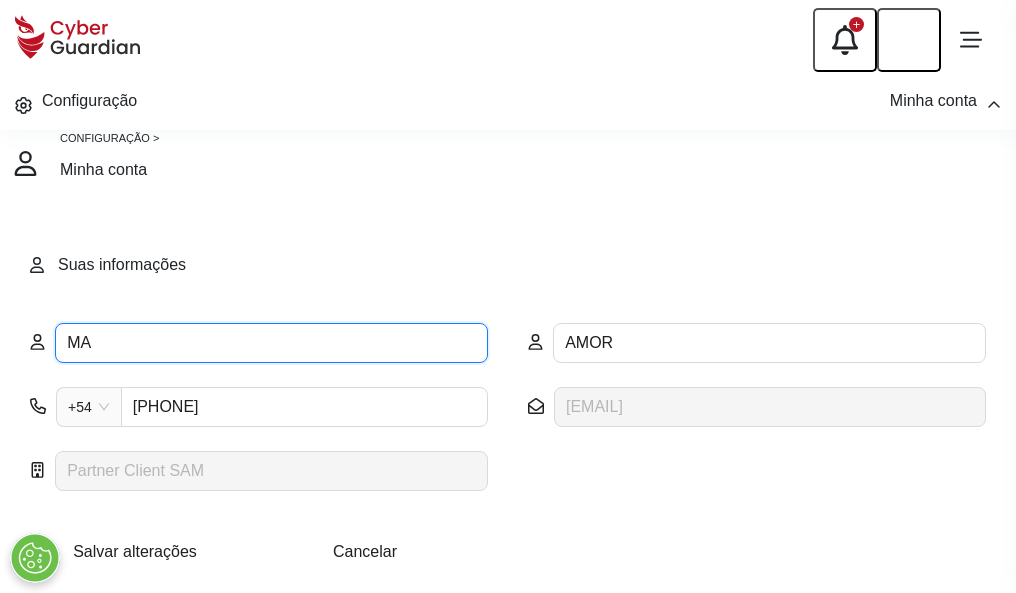 type on "M" 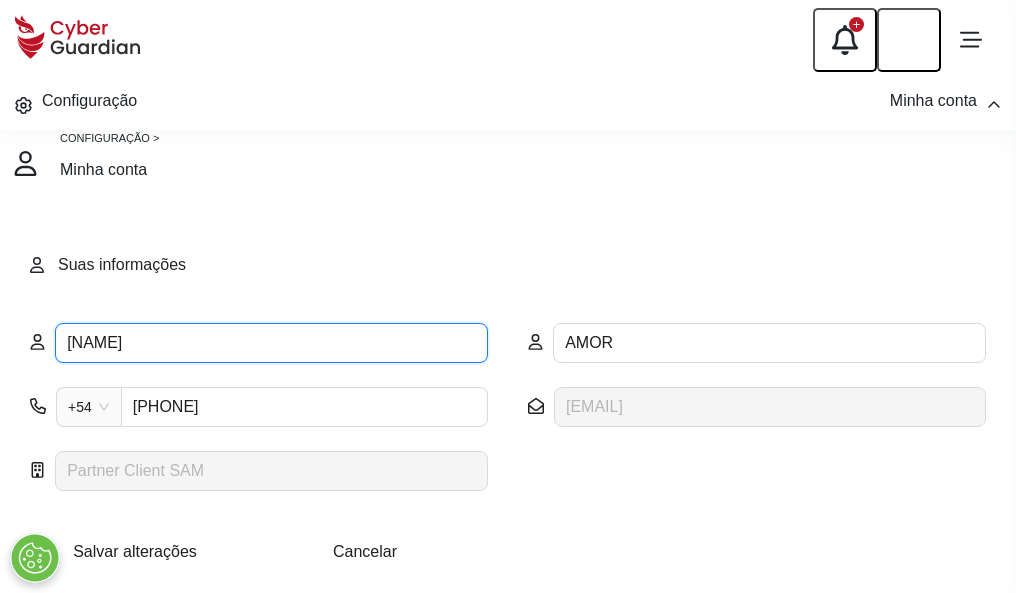 type on "Heliodoro" 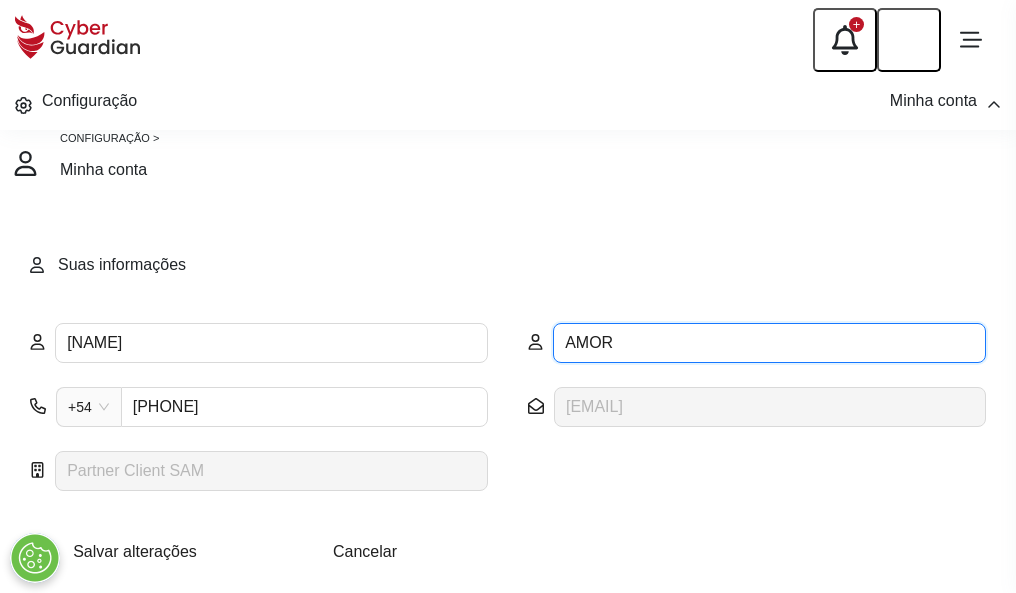 click on "AMOR" at bounding box center [769, 343] 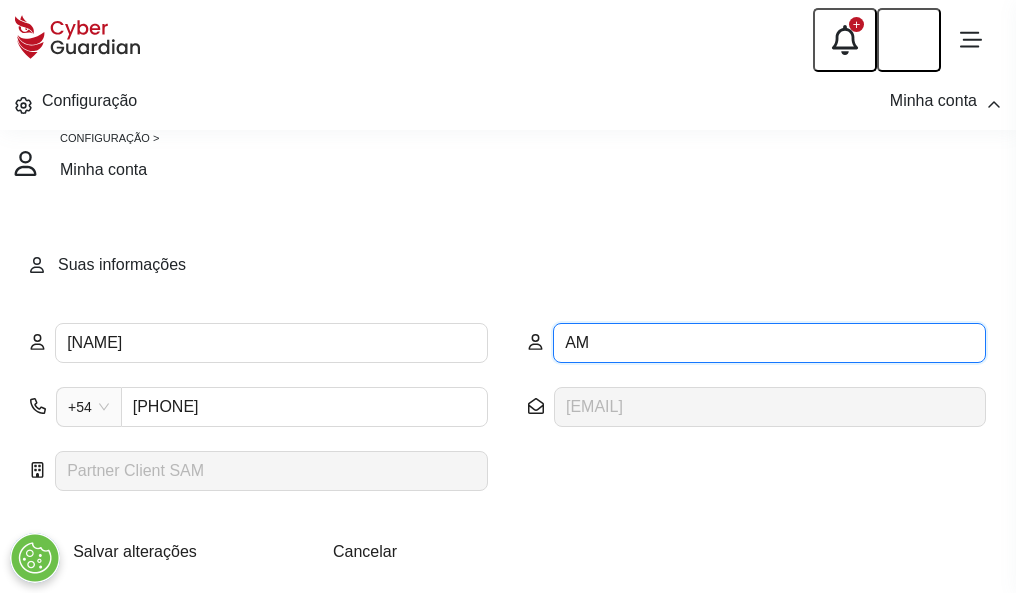 type on "A" 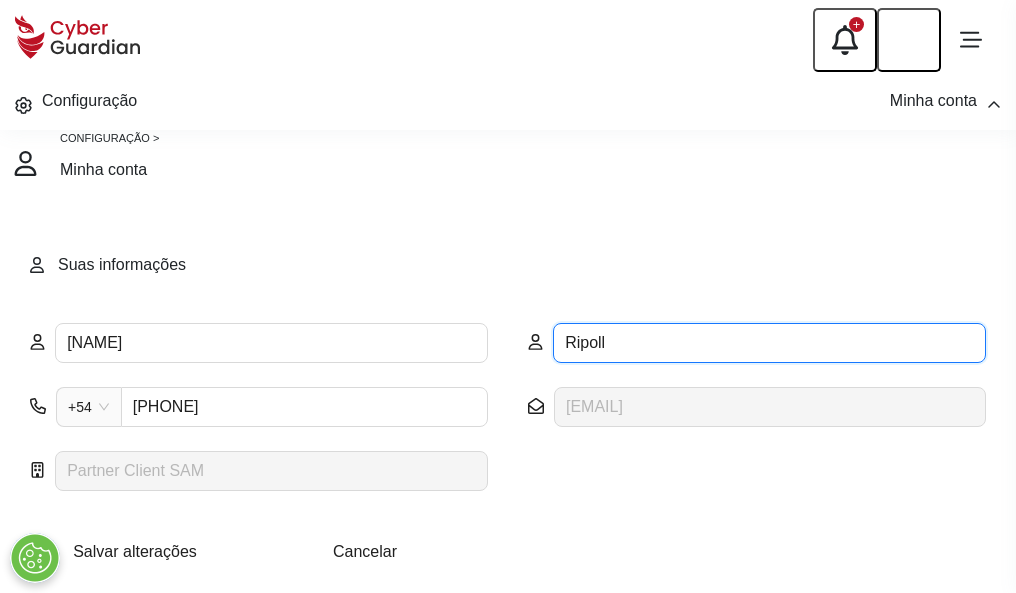 type on "Ripoll" 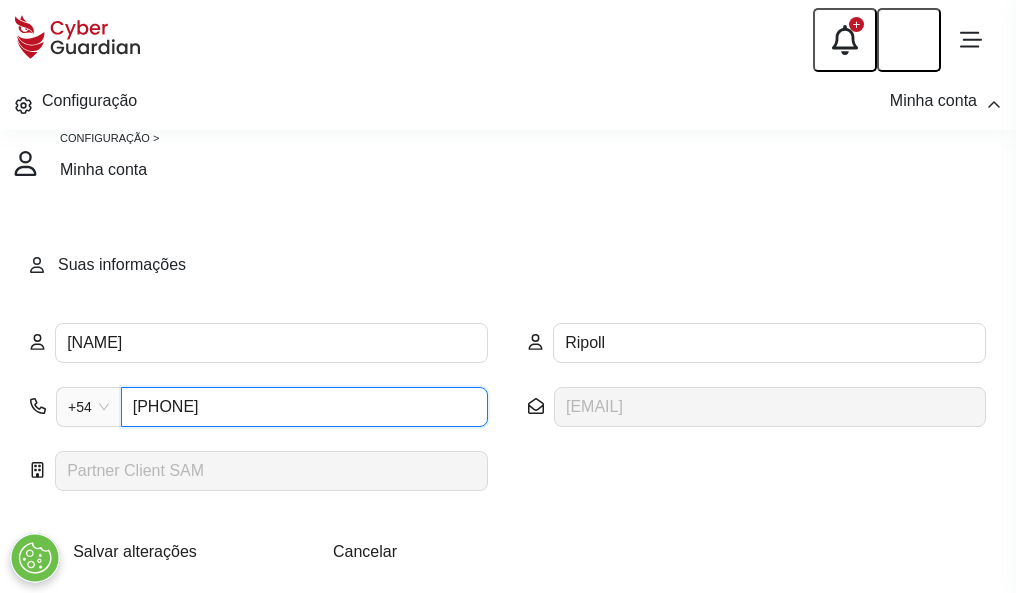 click on "4707131379" at bounding box center [304, 407] 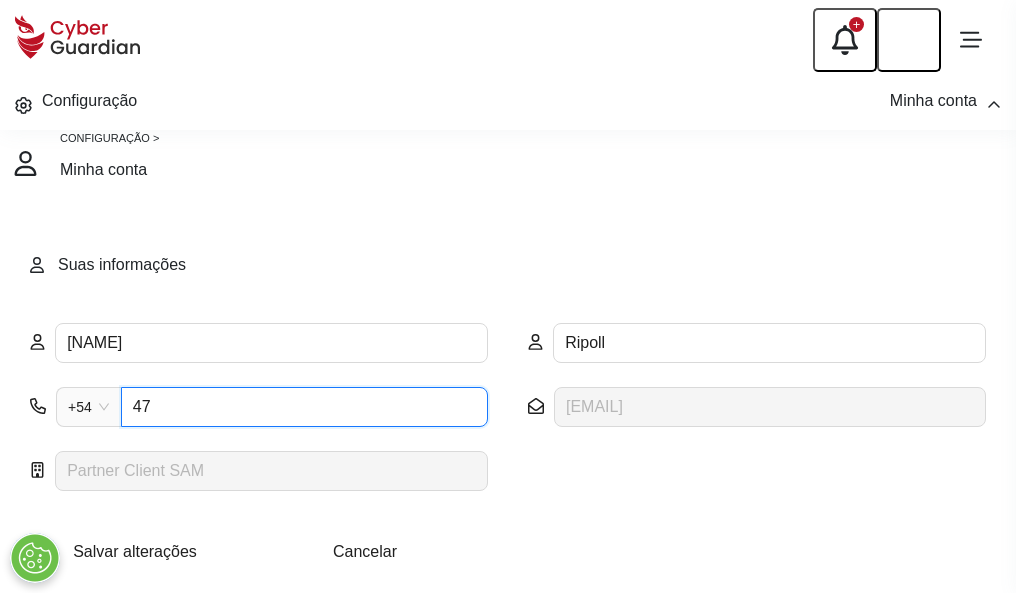 type on "4" 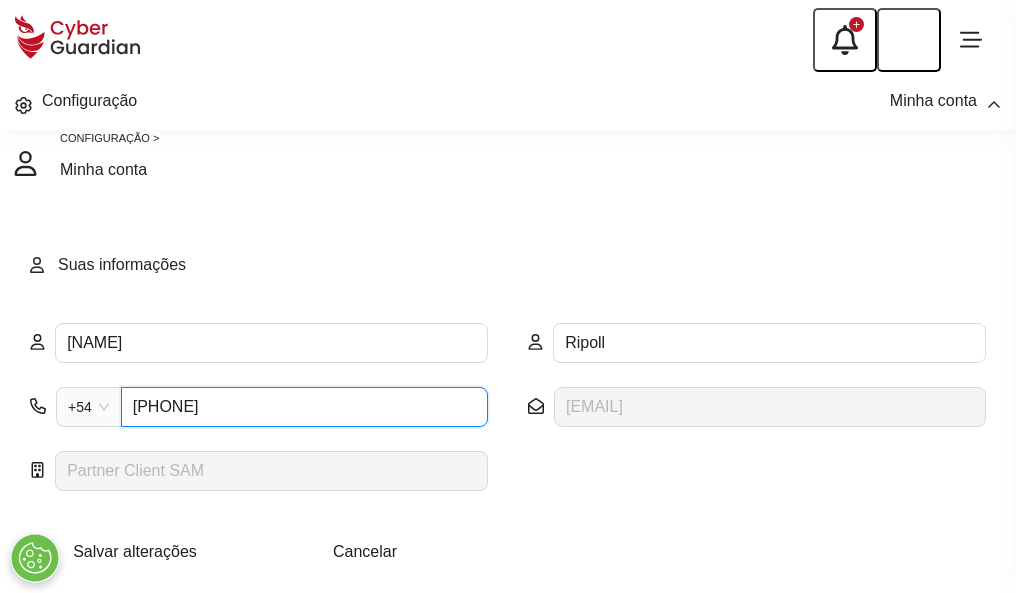 type on "4841653562" 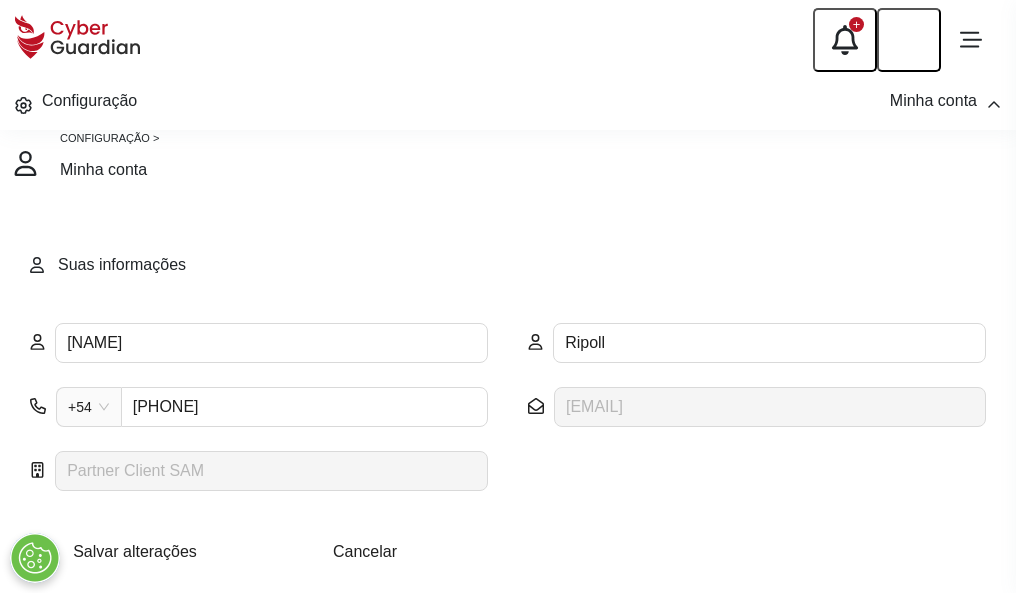 click on "Salvar alterações" at bounding box center [135, 551] 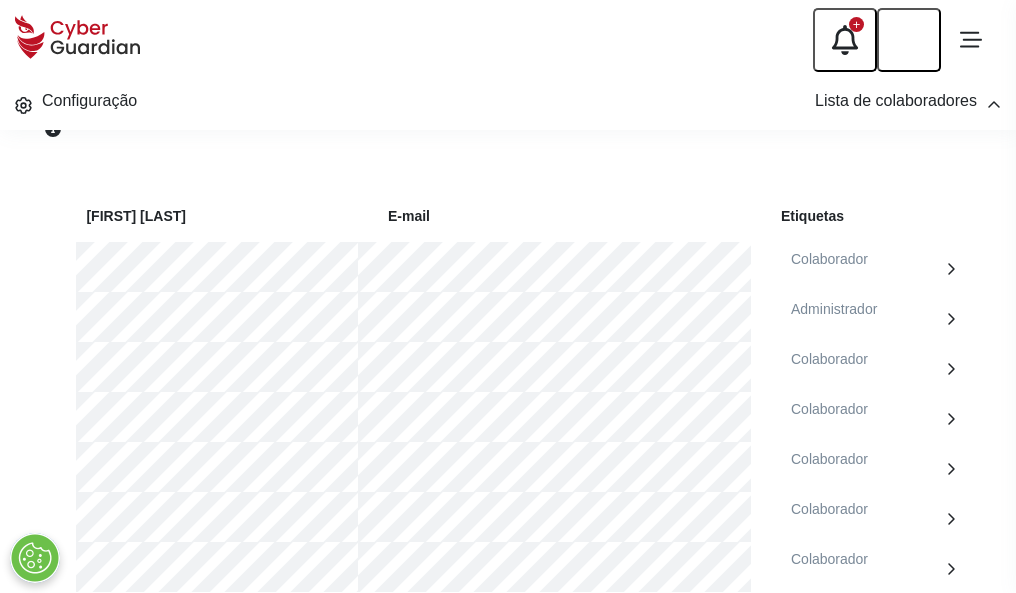 scroll, scrollTop: 856, scrollLeft: 0, axis: vertical 